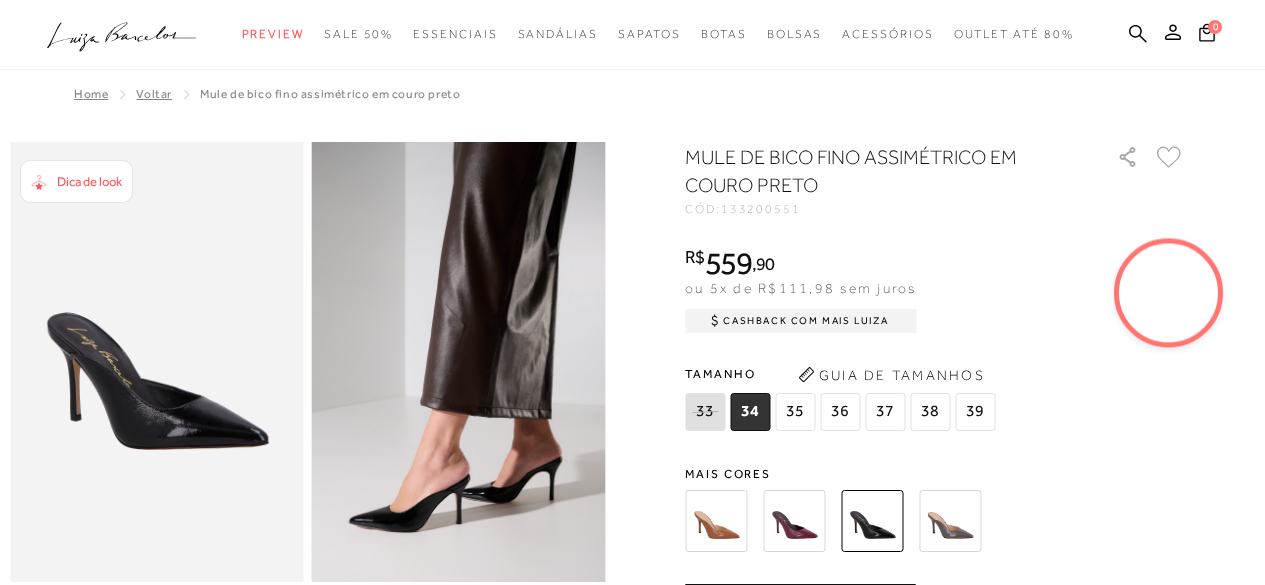 scroll, scrollTop: 0, scrollLeft: 0, axis: both 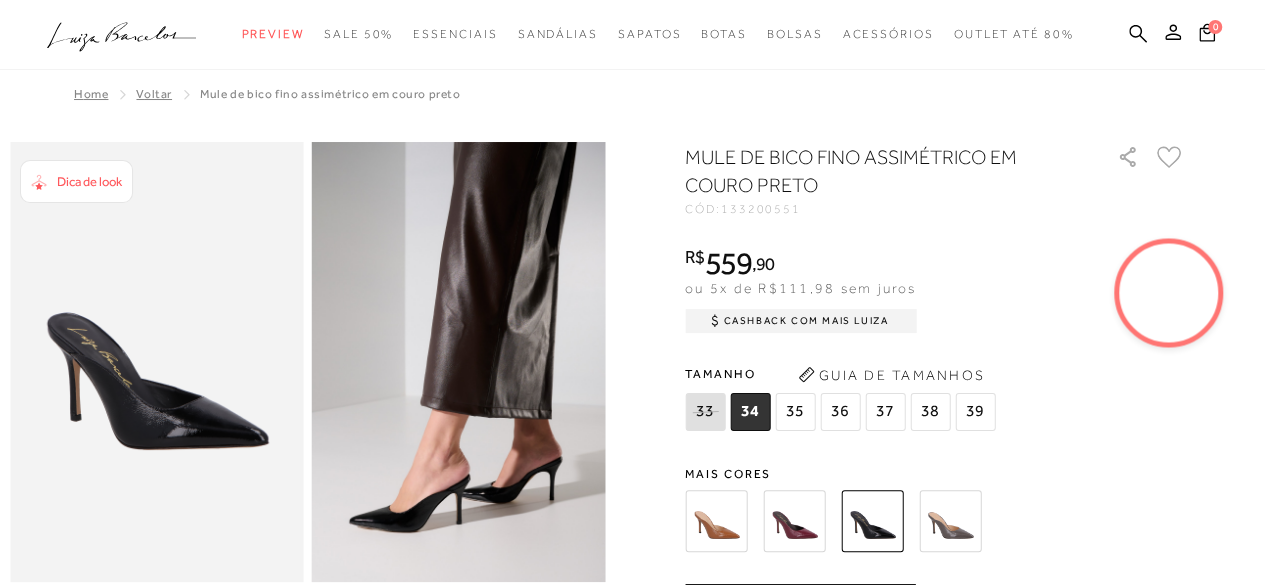 click at bounding box center [950, 521] 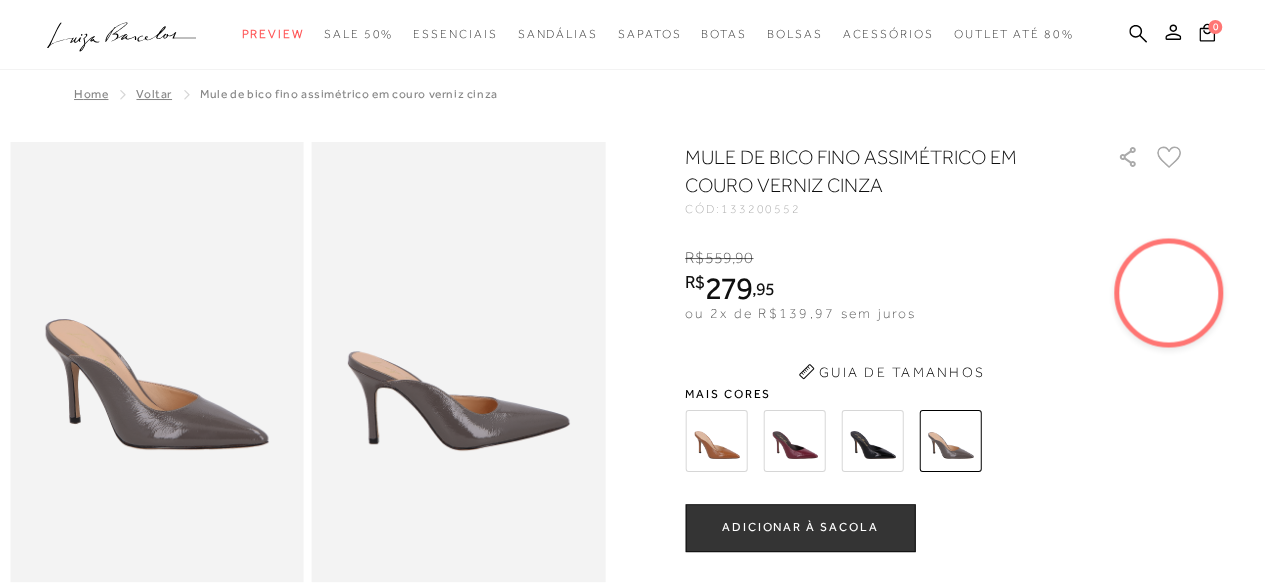 scroll, scrollTop: 0, scrollLeft: 0, axis: both 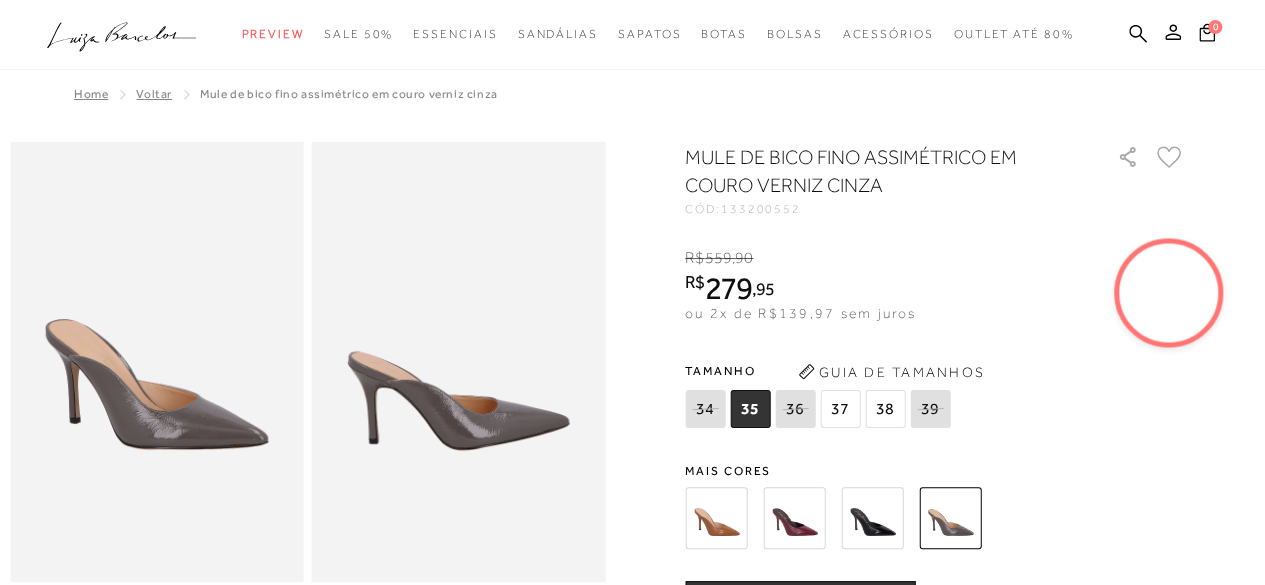 click at bounding box center (872, 518) 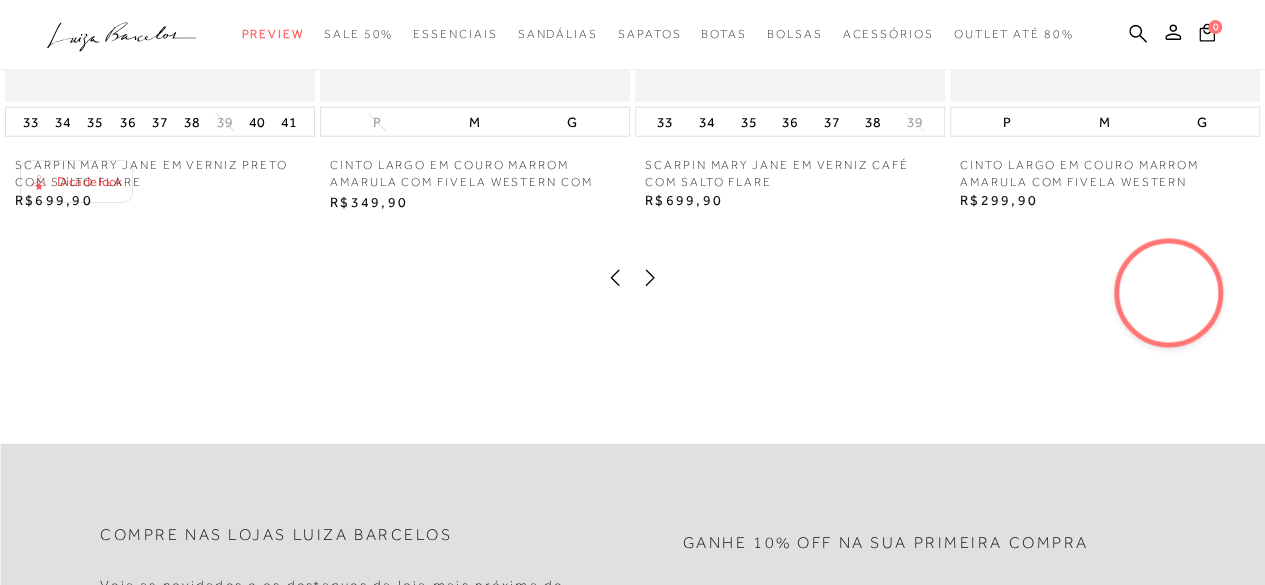 scroll, scrollTop: 2600, scrollLeft: 0, axis: vertical 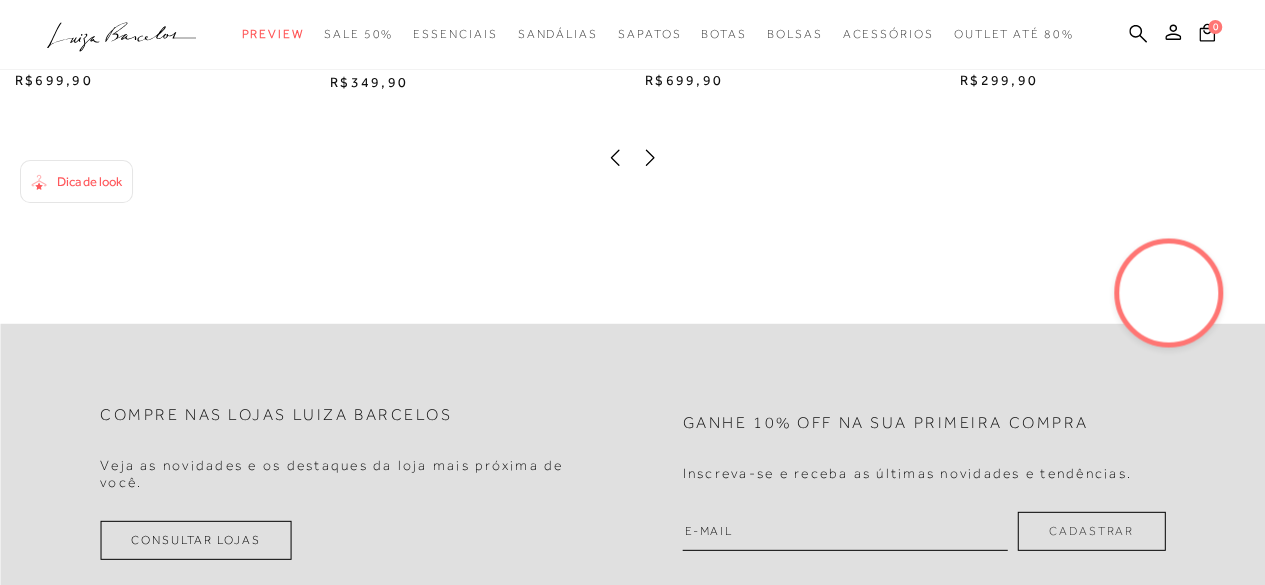 click 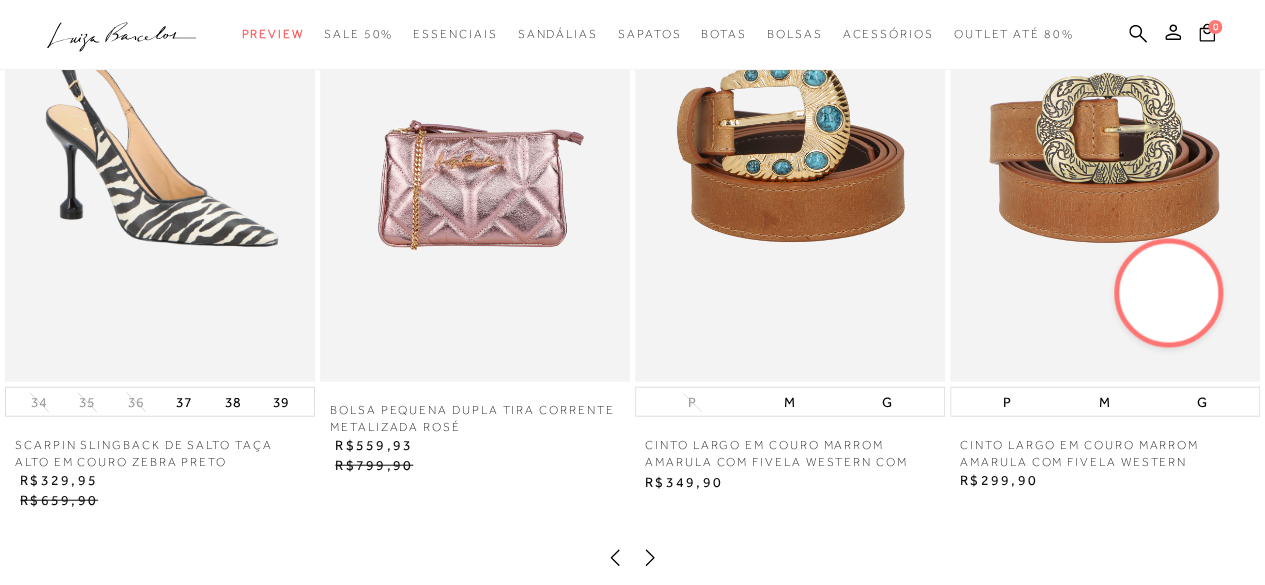 scroll, scrollTop: 2300, scrollLeft: 0, axis: vertical 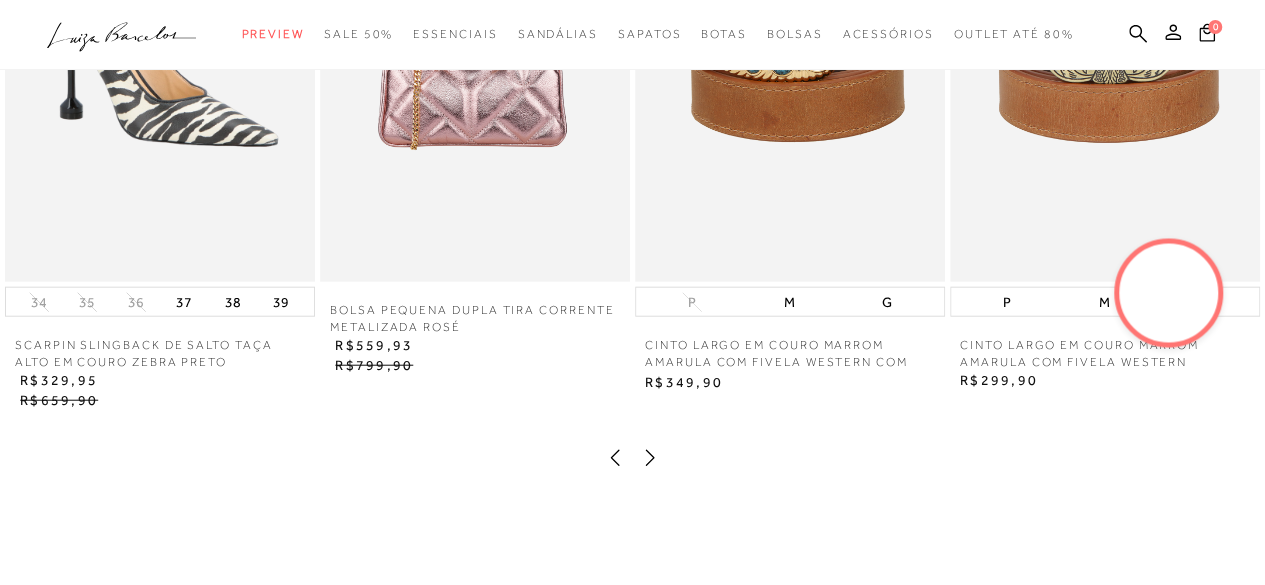 click 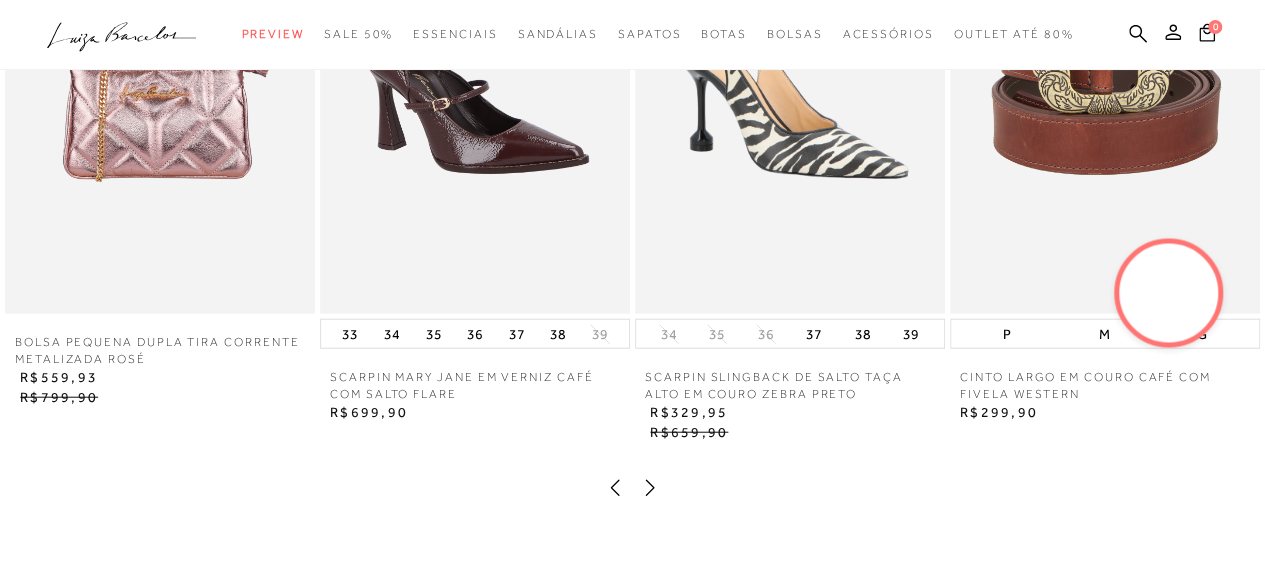 scroll, scrollTop: 2300, scrollLeft: 0, axis: vertical 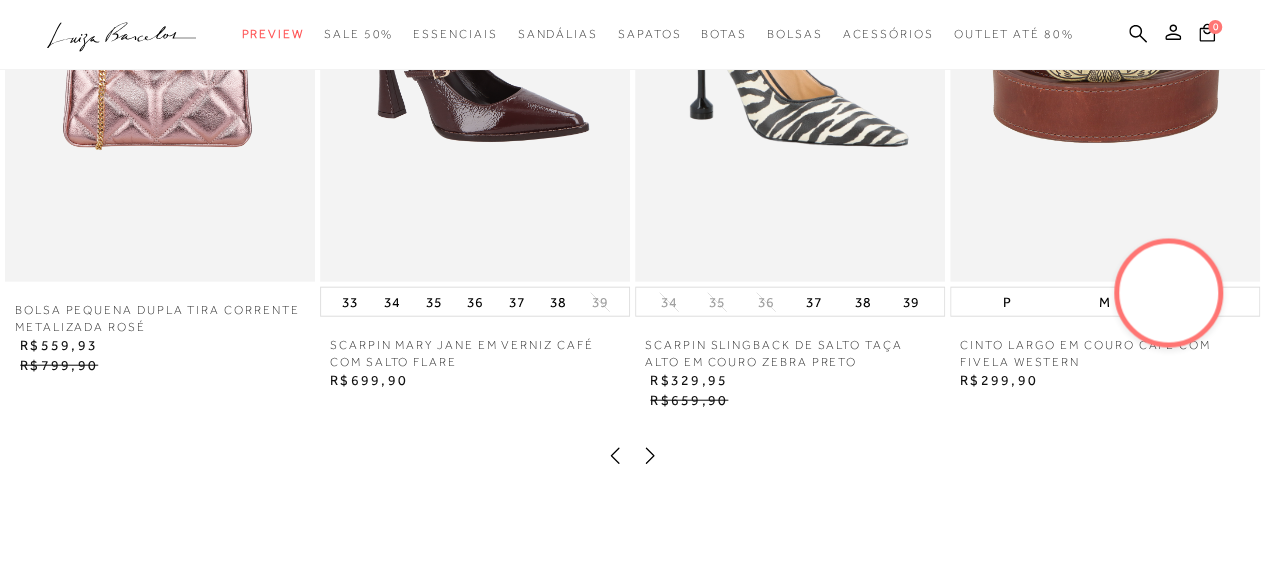 click 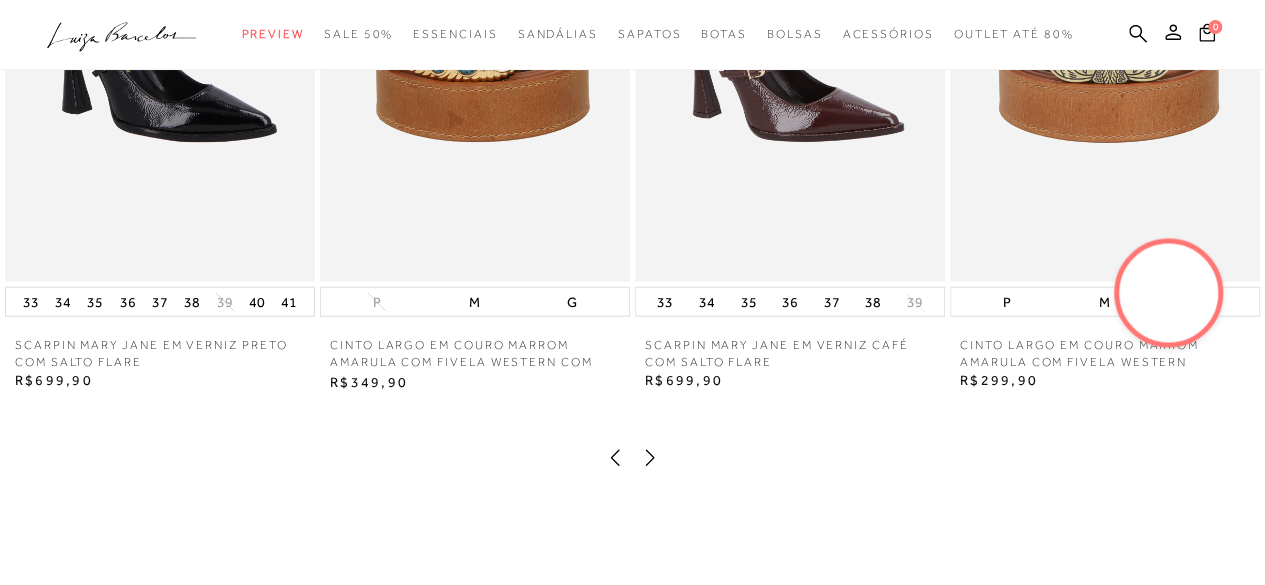 click 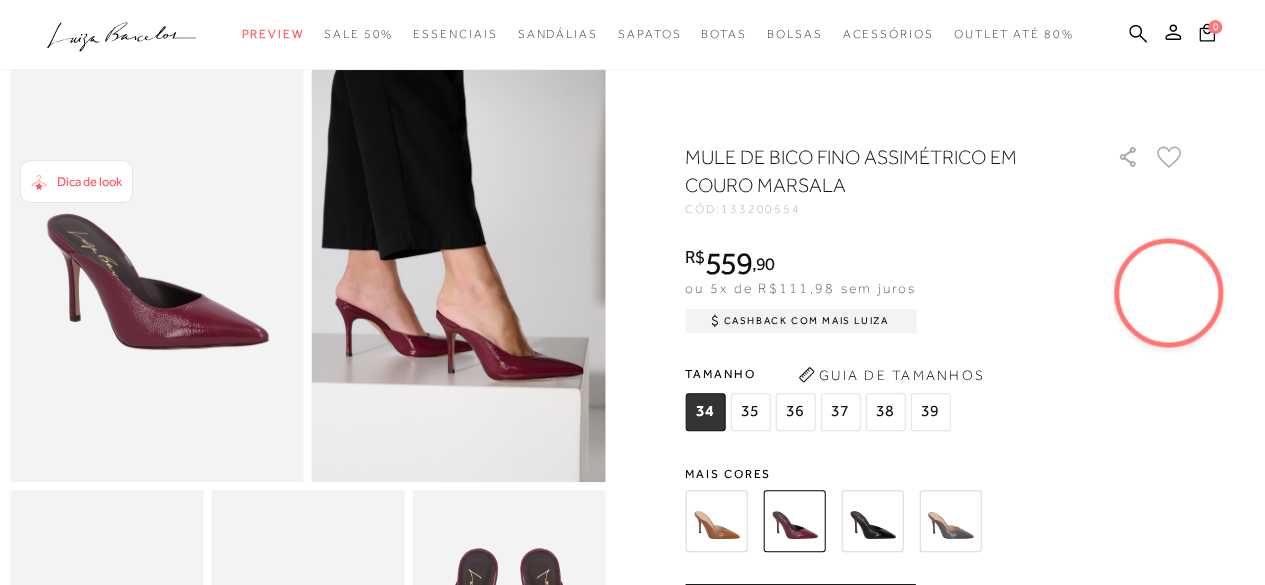 scroll, scrollTop: 0, scrollLeft: 0, axis: both 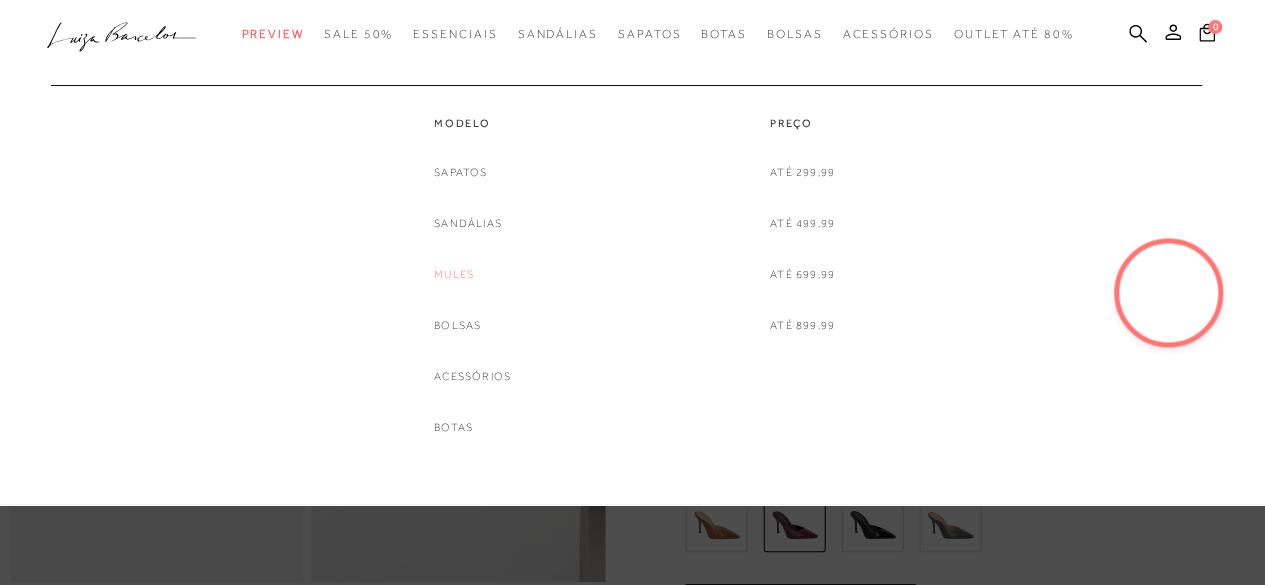 click on "Mules" at bounding box center (454, 274) 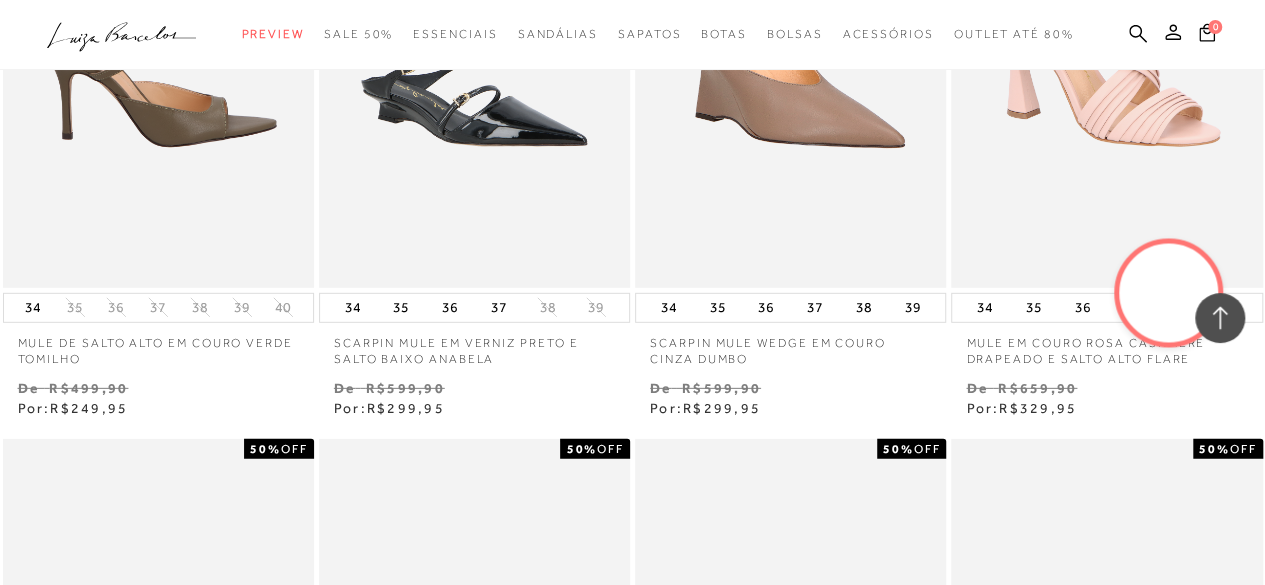 scroll, scrollTop: 2700, scrollLeft: 0, axis: vertical 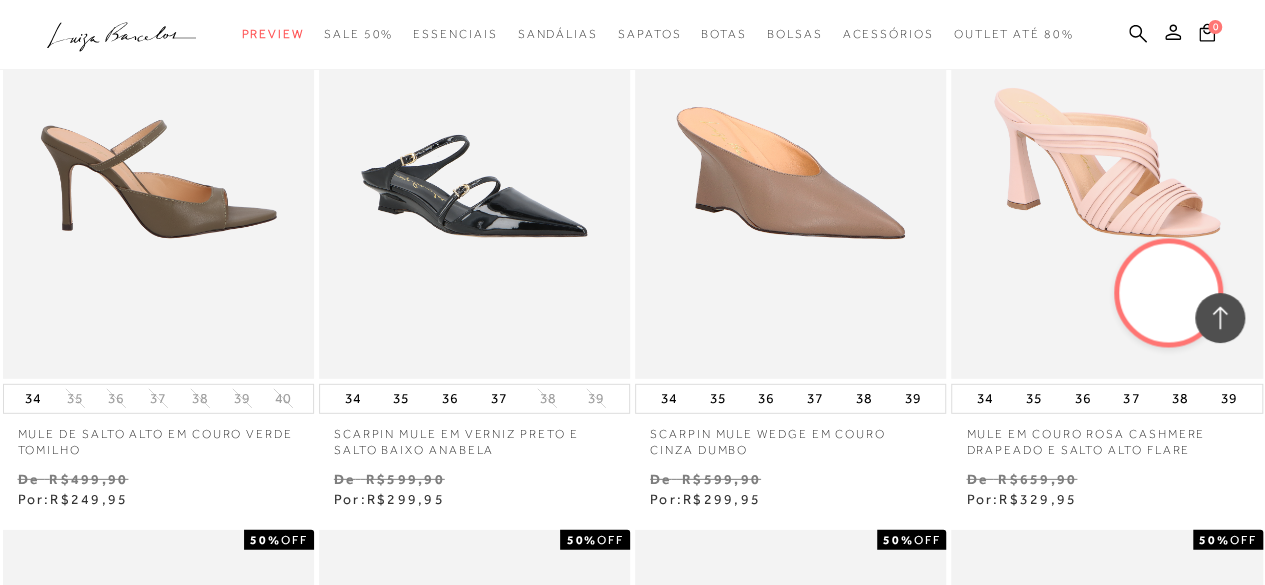 click at bounding box center (159, 145) 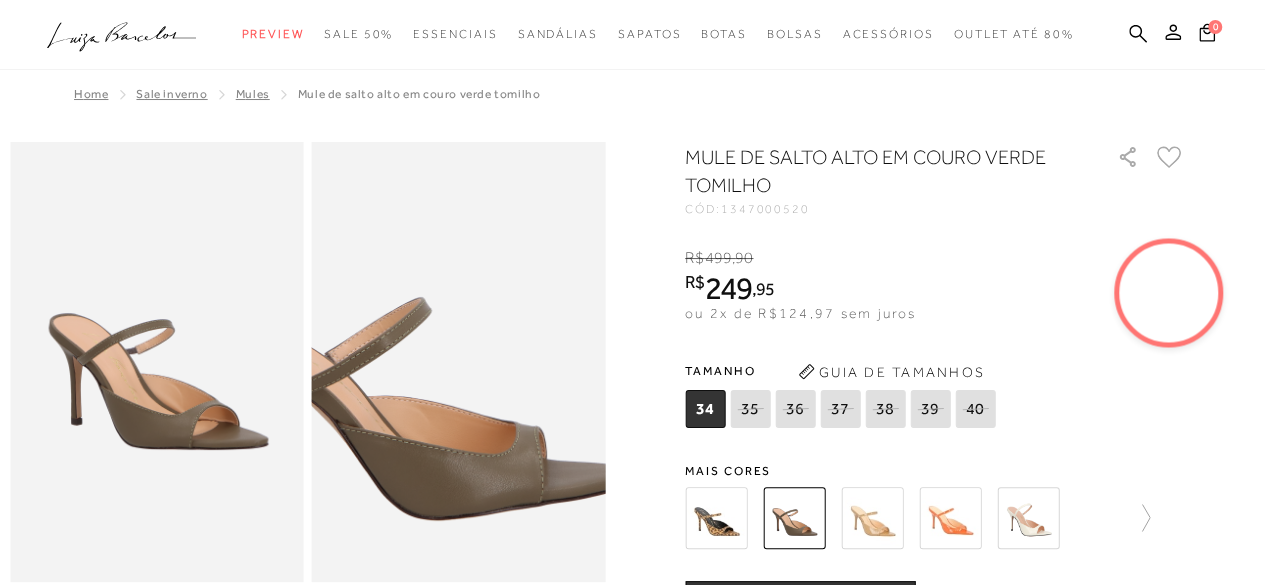 scroll, scrollTop: 300, scrollLeft: 0, axis: vertical 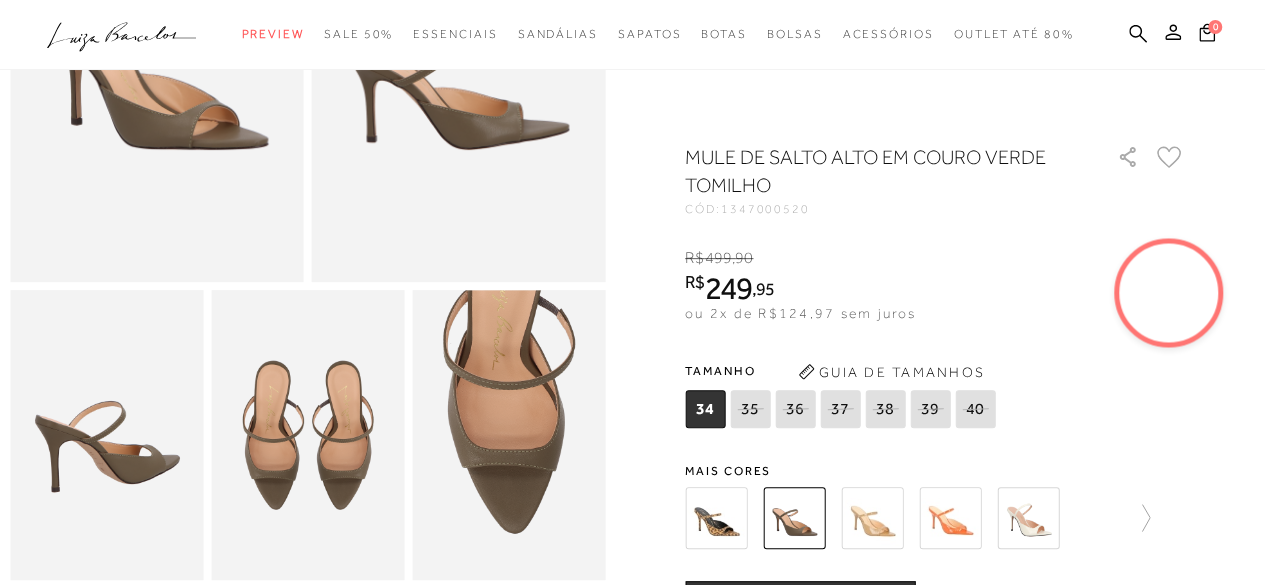 click at bounding box center (794, 518) 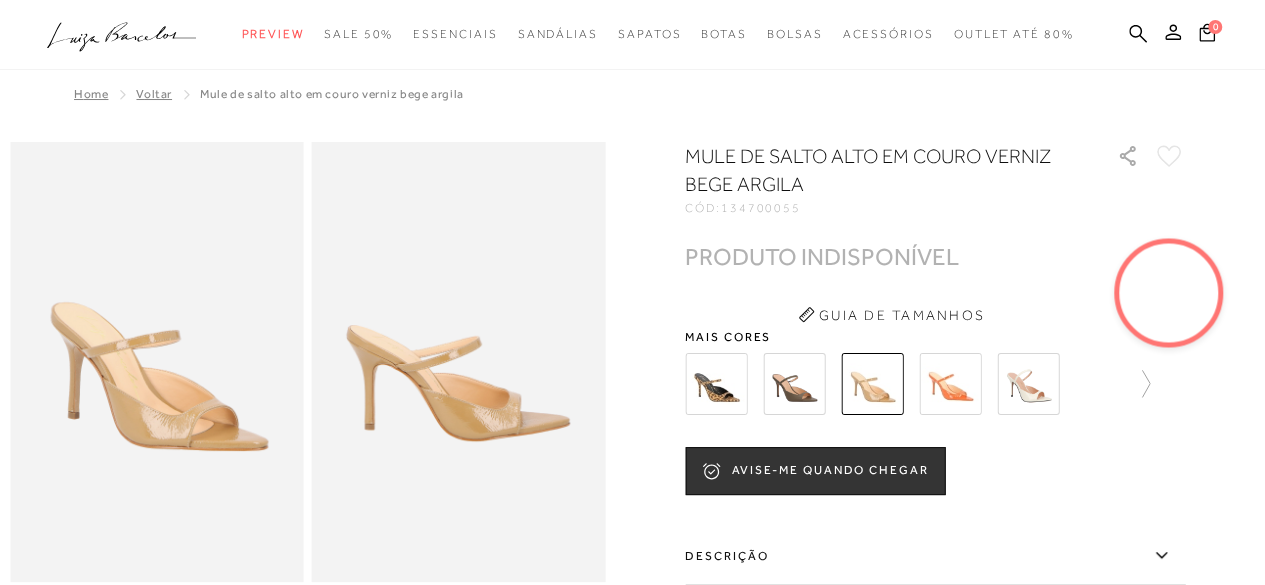 scroll, scrollTop: 0, scrollLeft: 0, axis: both 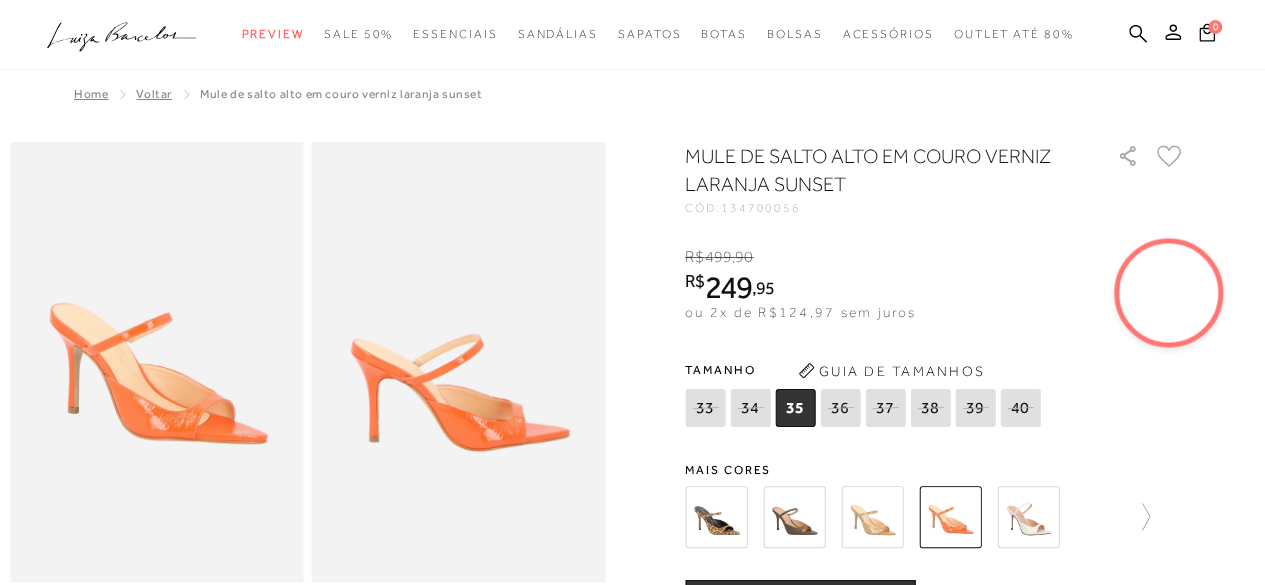 click at bounding box center [1028, 517] 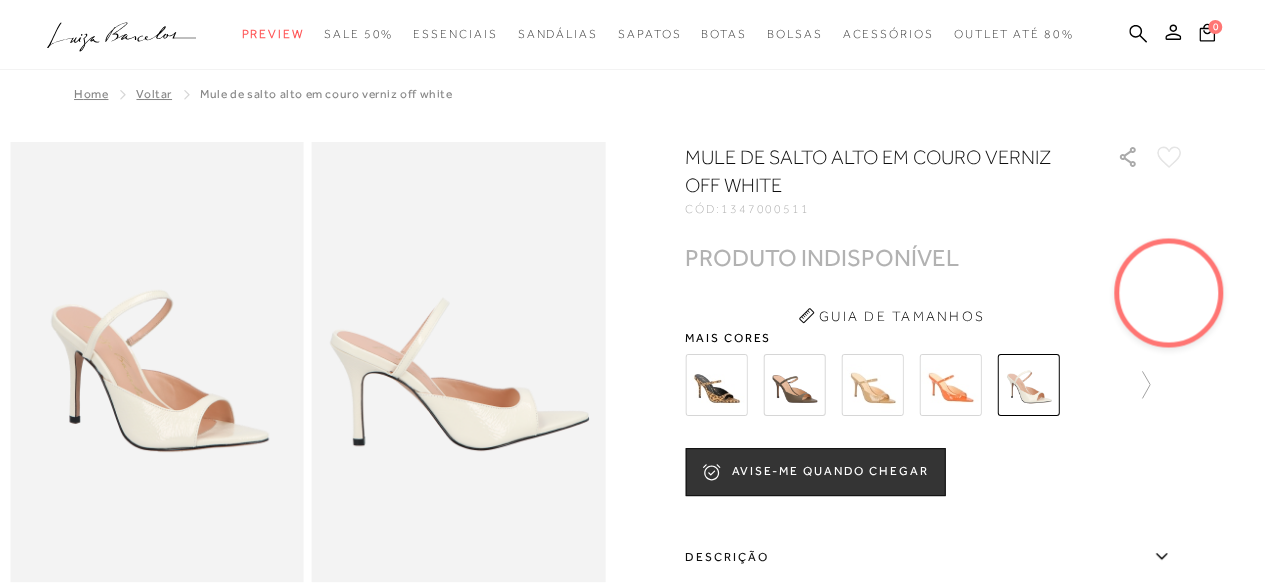 scroll, scrollTop: 0, scrollLeft: 0, axis: both 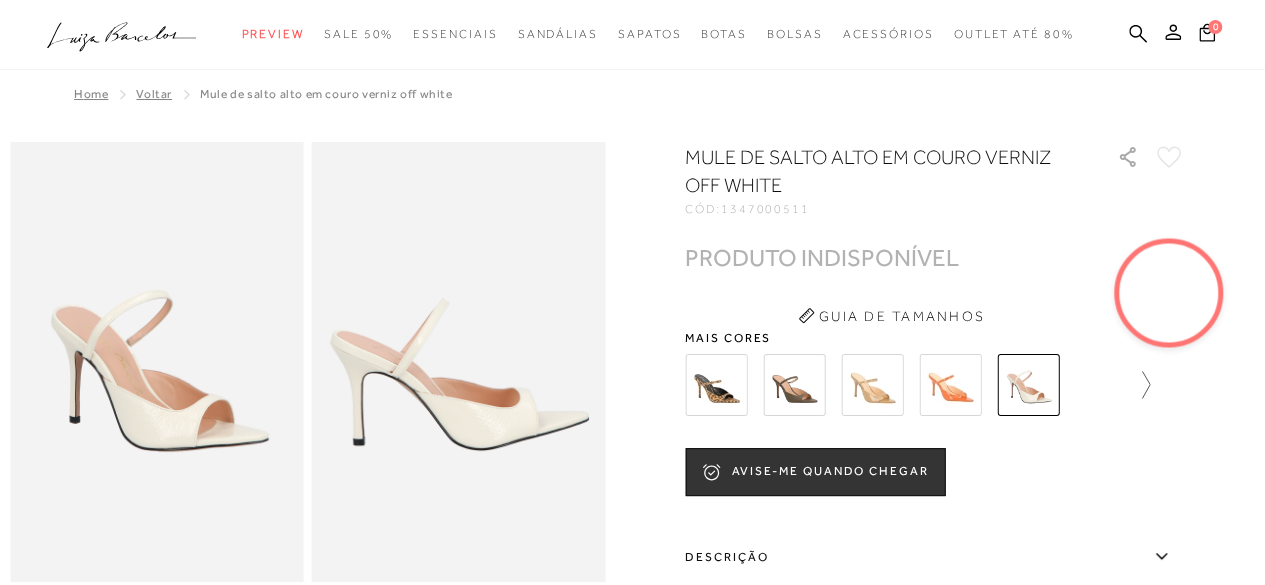 click 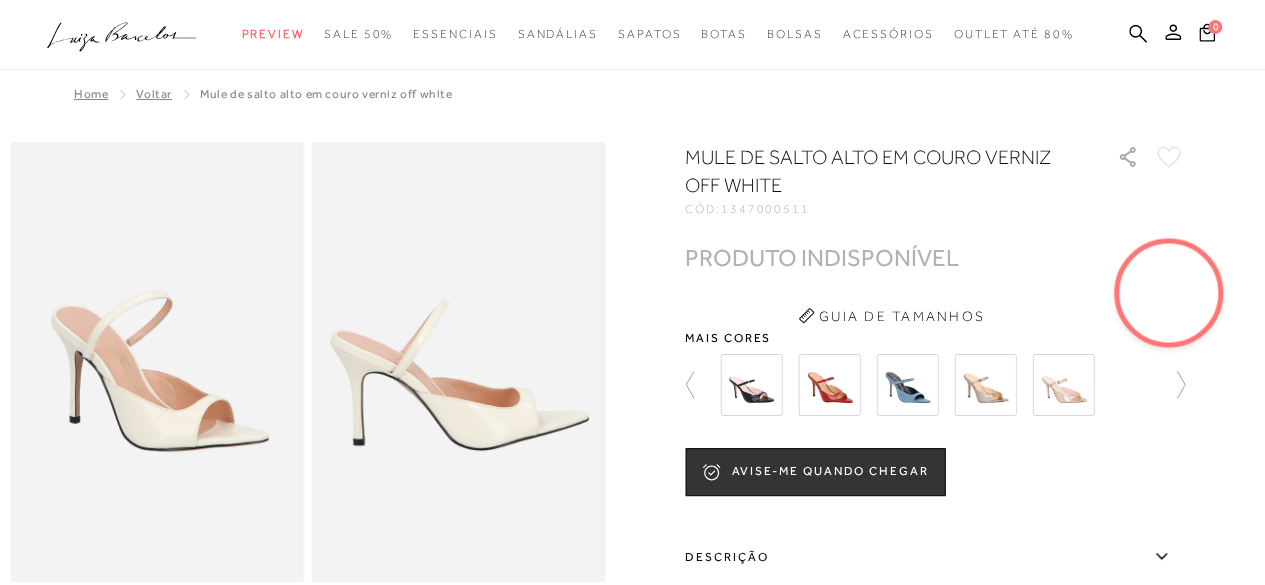 click at bounding box center (751, 385) 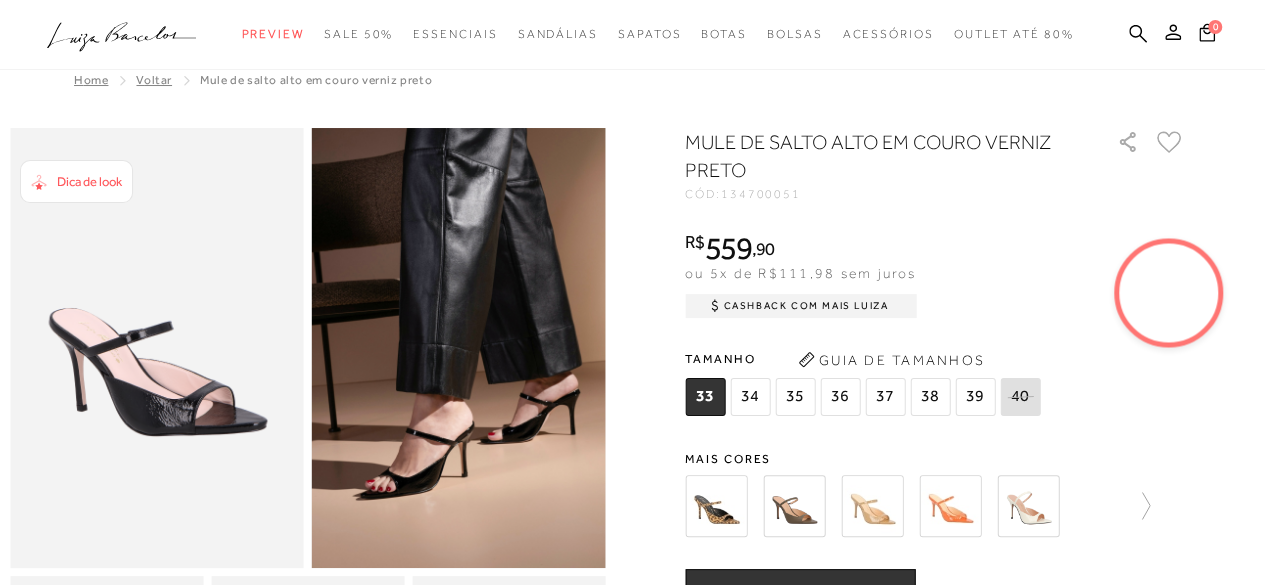 scroll, scrollTop: 100, scrollLeft: 0, axis: vertical 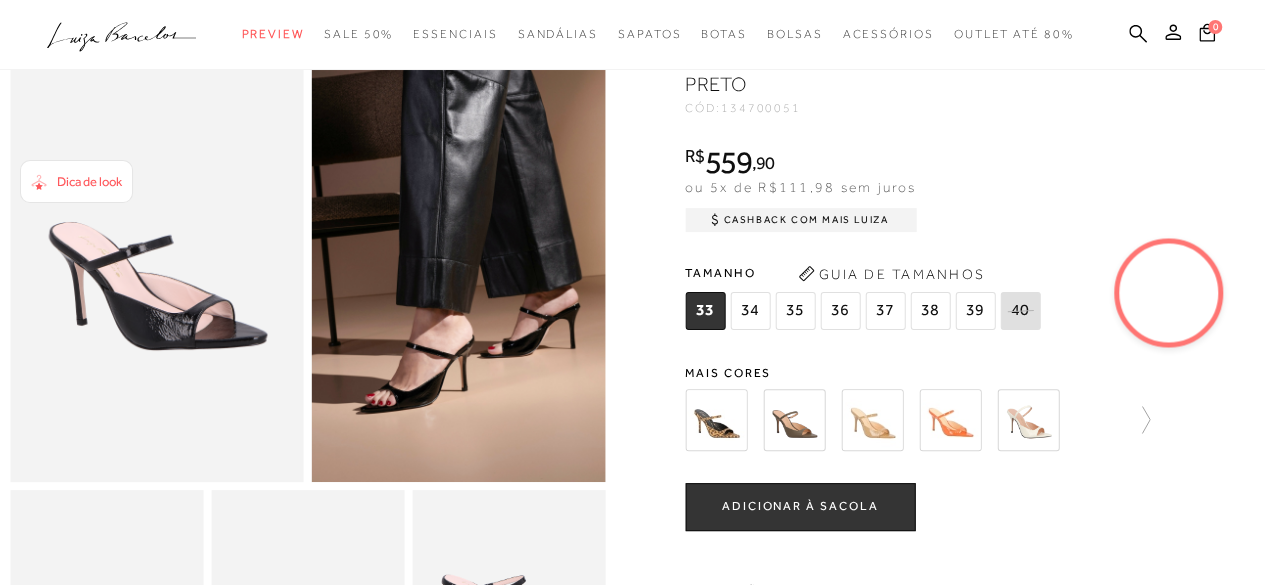 click at bounding box center [794, 420] 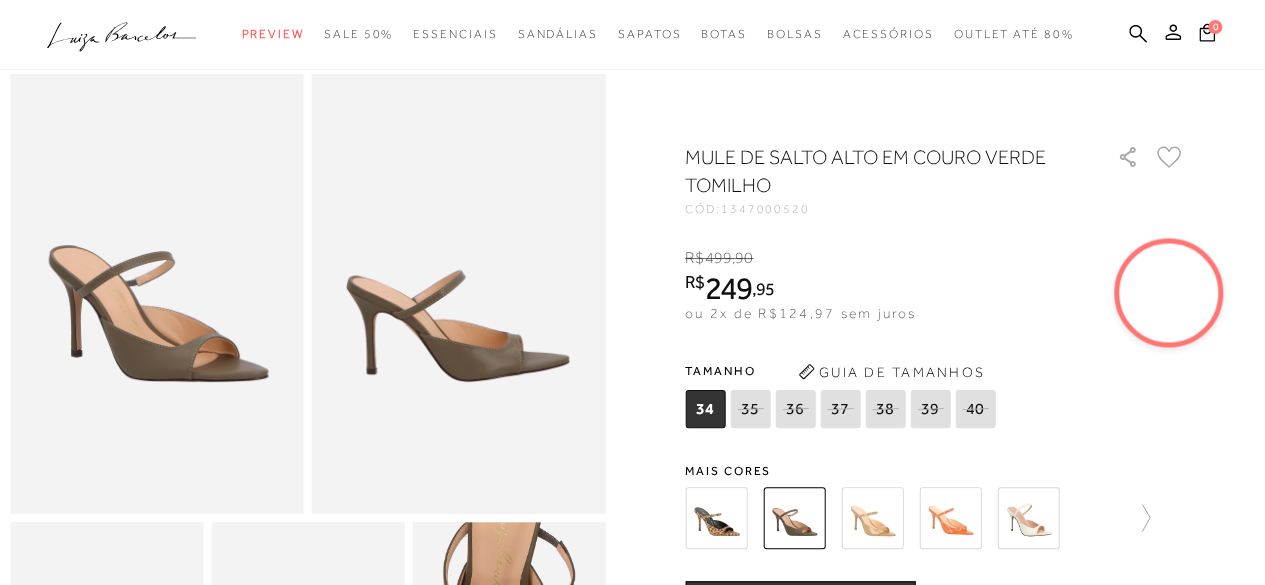 scroll, scrollTop: 100, scrollLeft: 0, axis: vertical 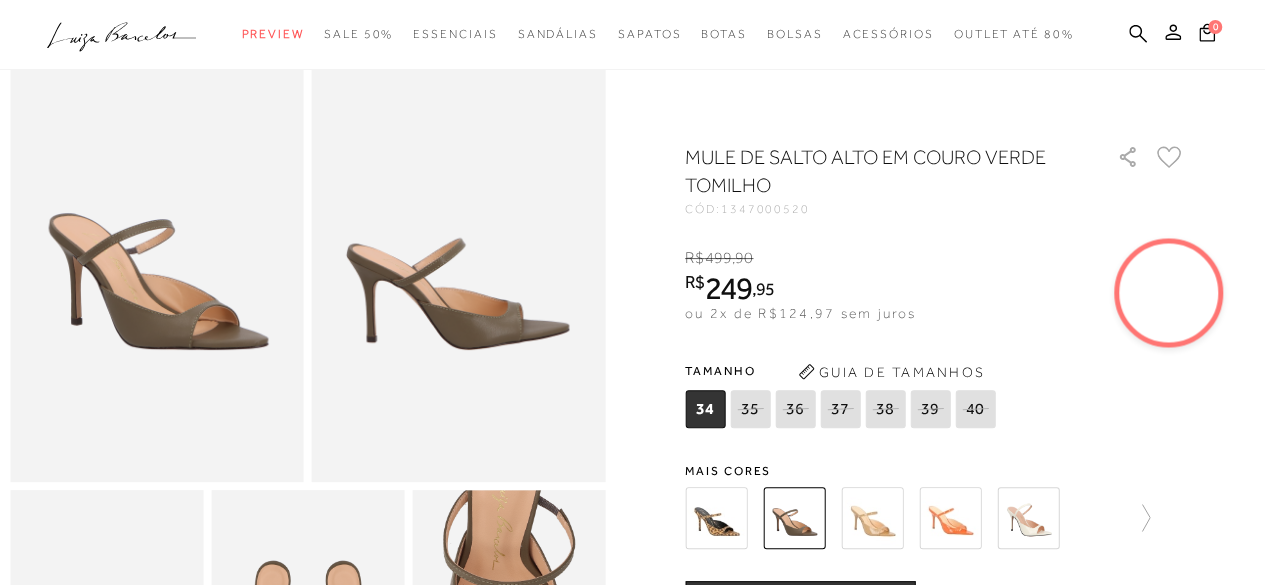 click at bounding box center (716, 518) 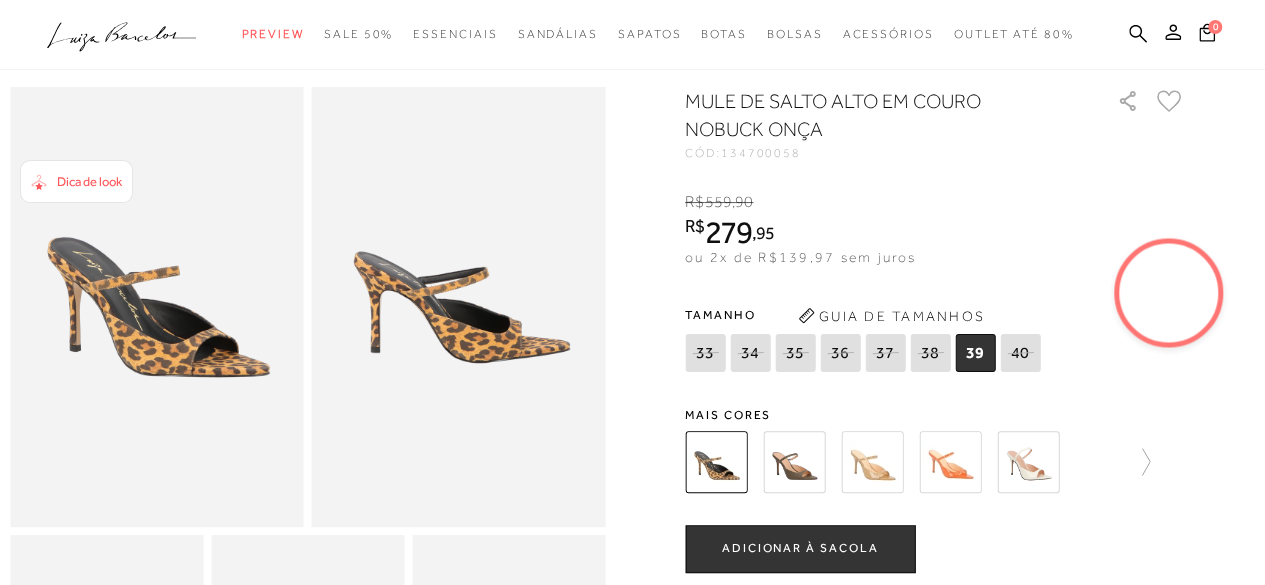 scroll, scrollTop: 0, scrollLeft: 0, axis: both 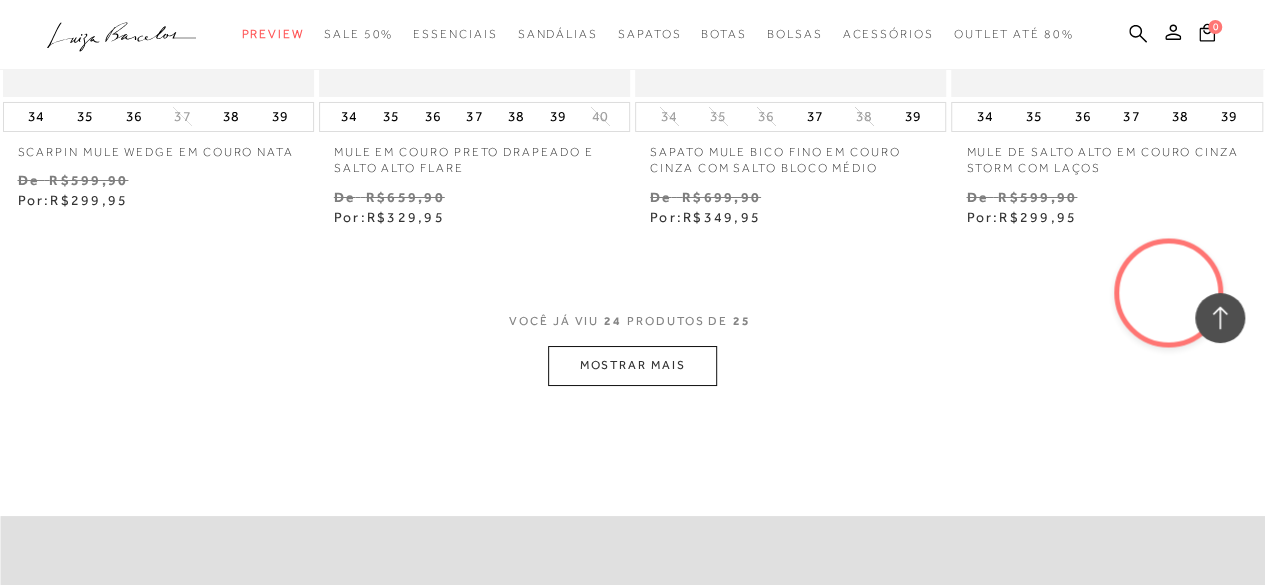 click on "MOSTRAR MAIS" at bounding box center (632, 365) 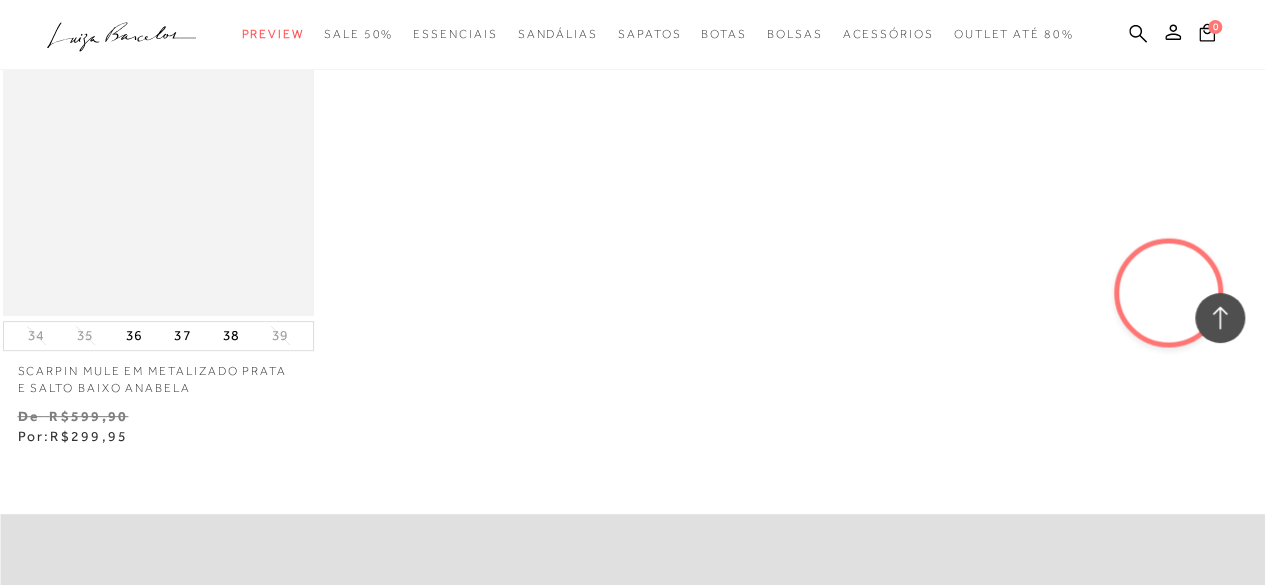 scroll, scrollTop: 4000, scrollLeft: 0, axis: vertical 